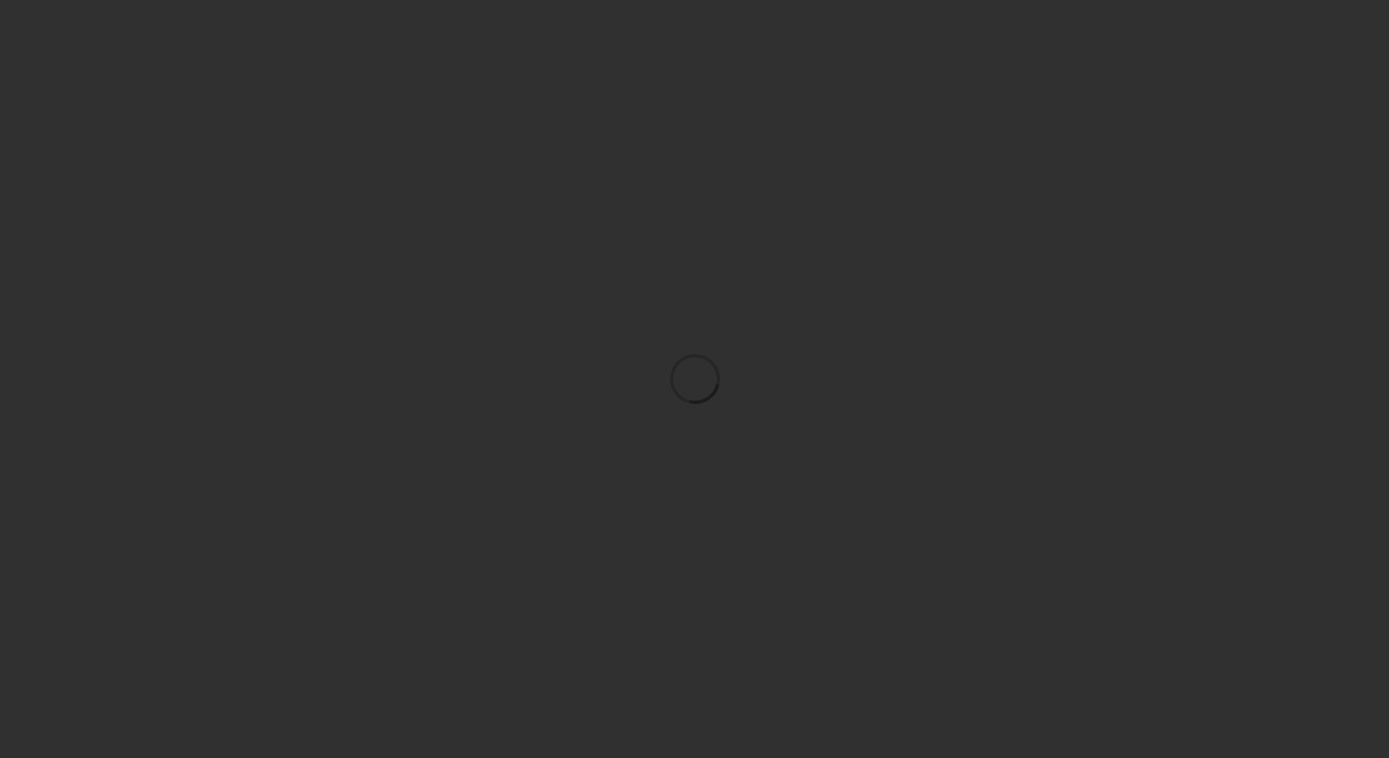 scroll, scrollTop: 0, scrollLeft: 0, axis: both 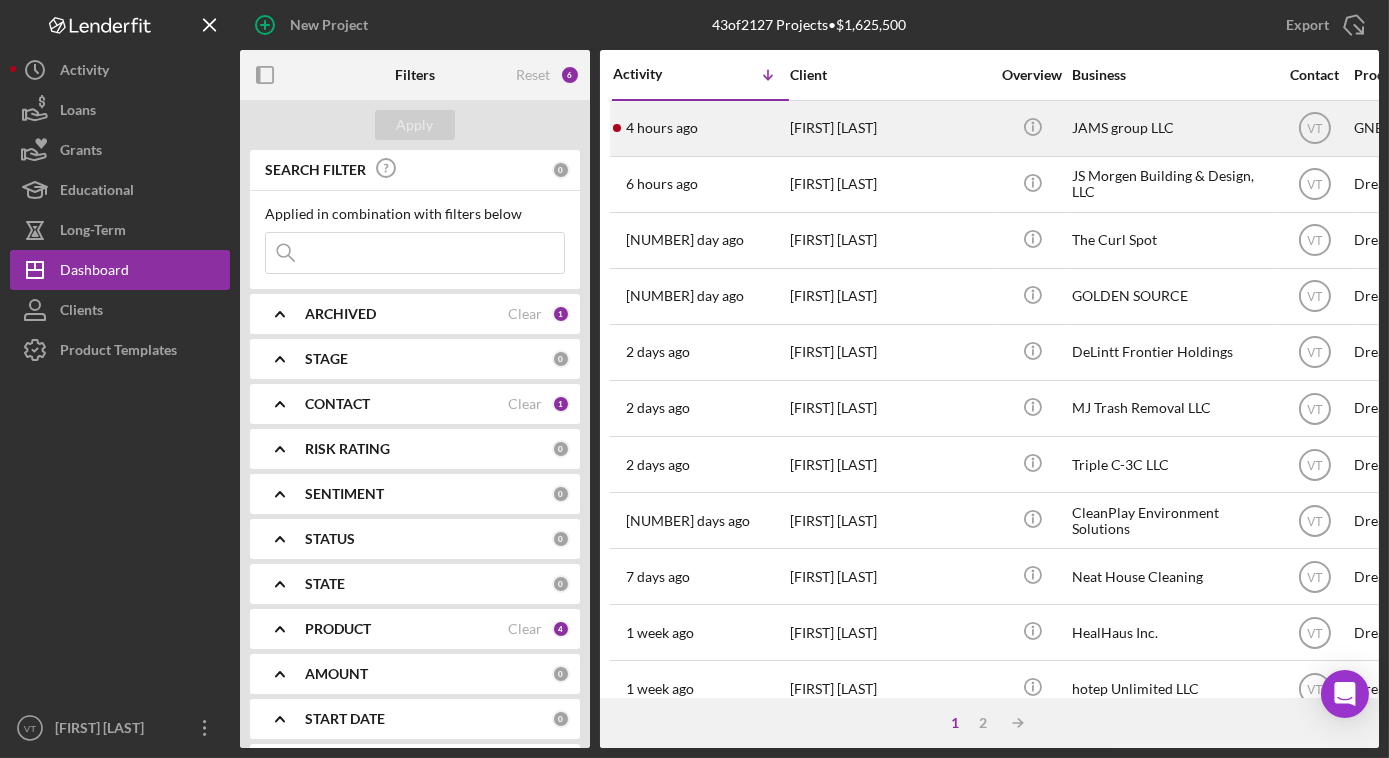 click on "[FIRST] [LAST]" at bounding box center (890, 128) 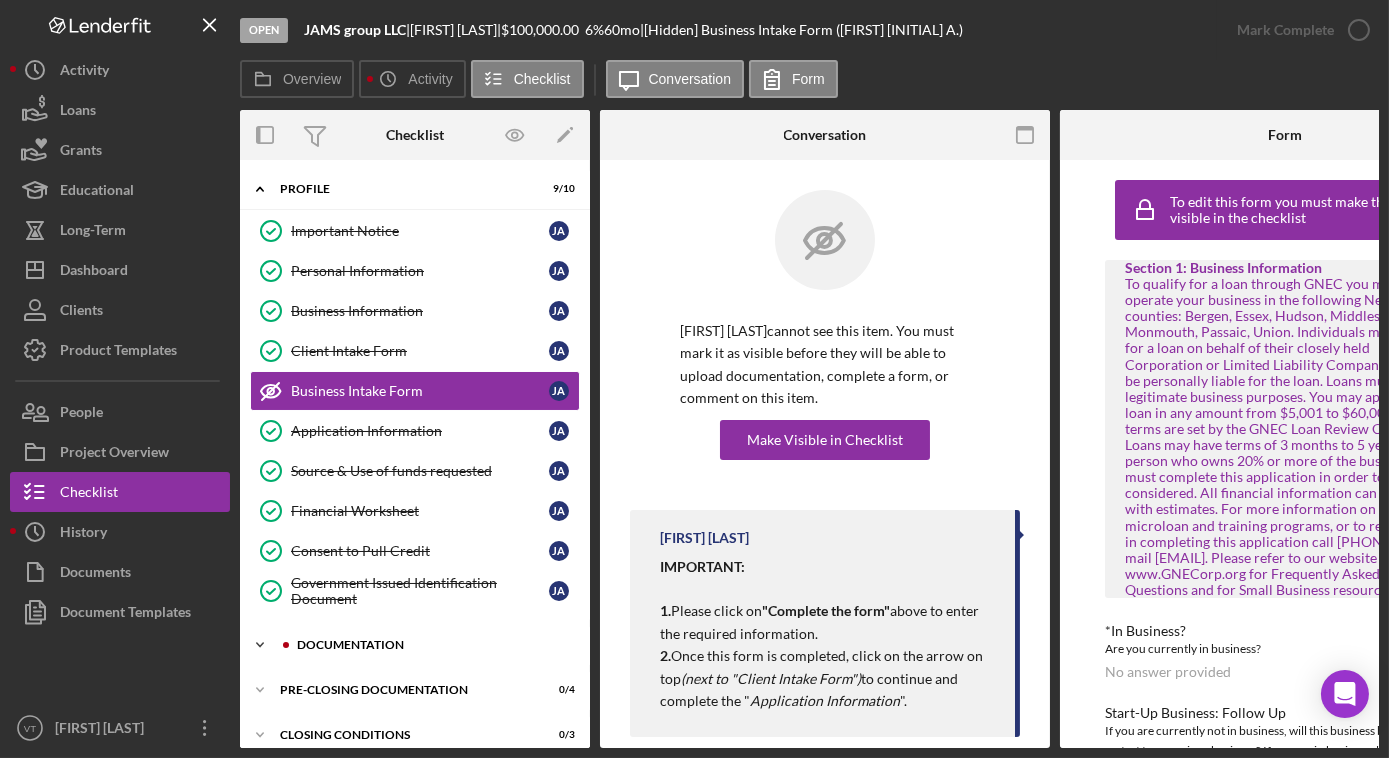 click on "Icon/Expander" 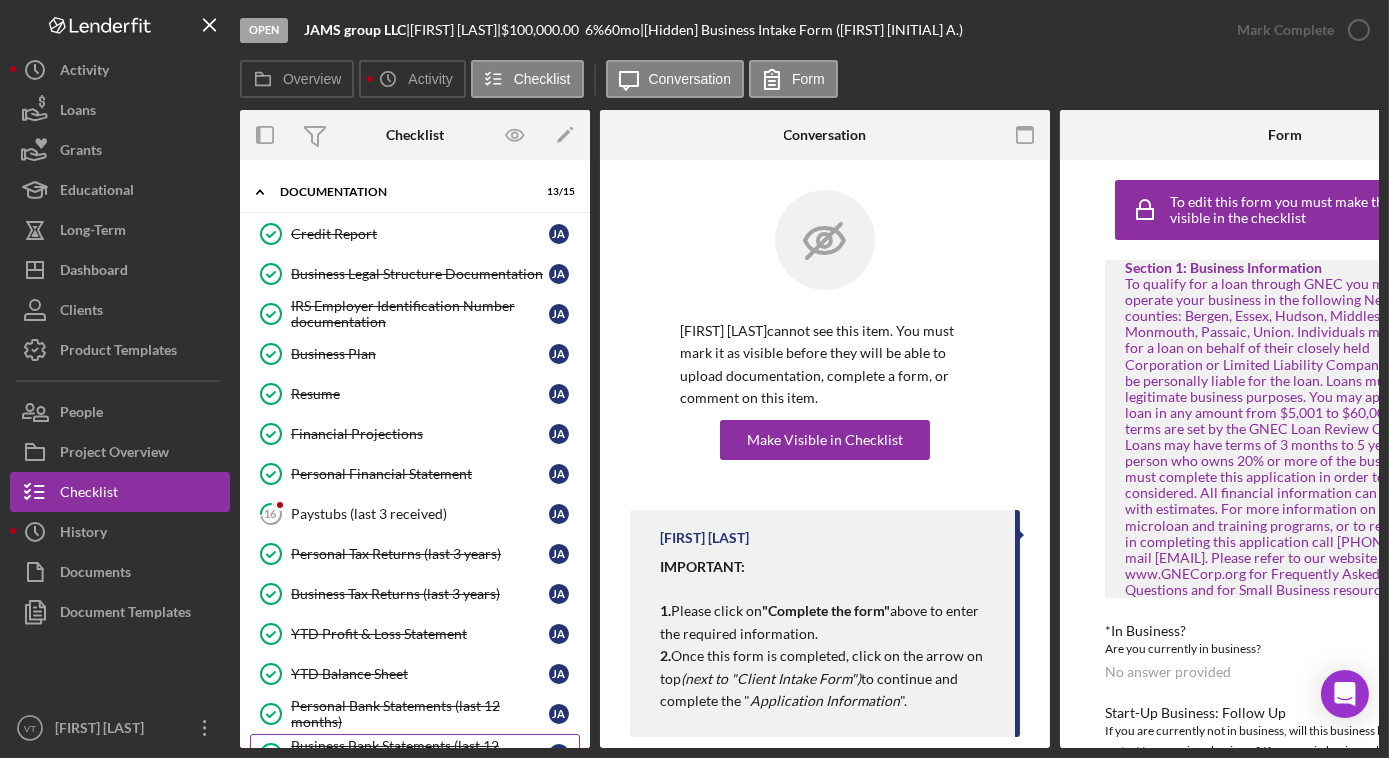 scroll, scrollTop: 545, scrollLeft: 0, axis: vertical 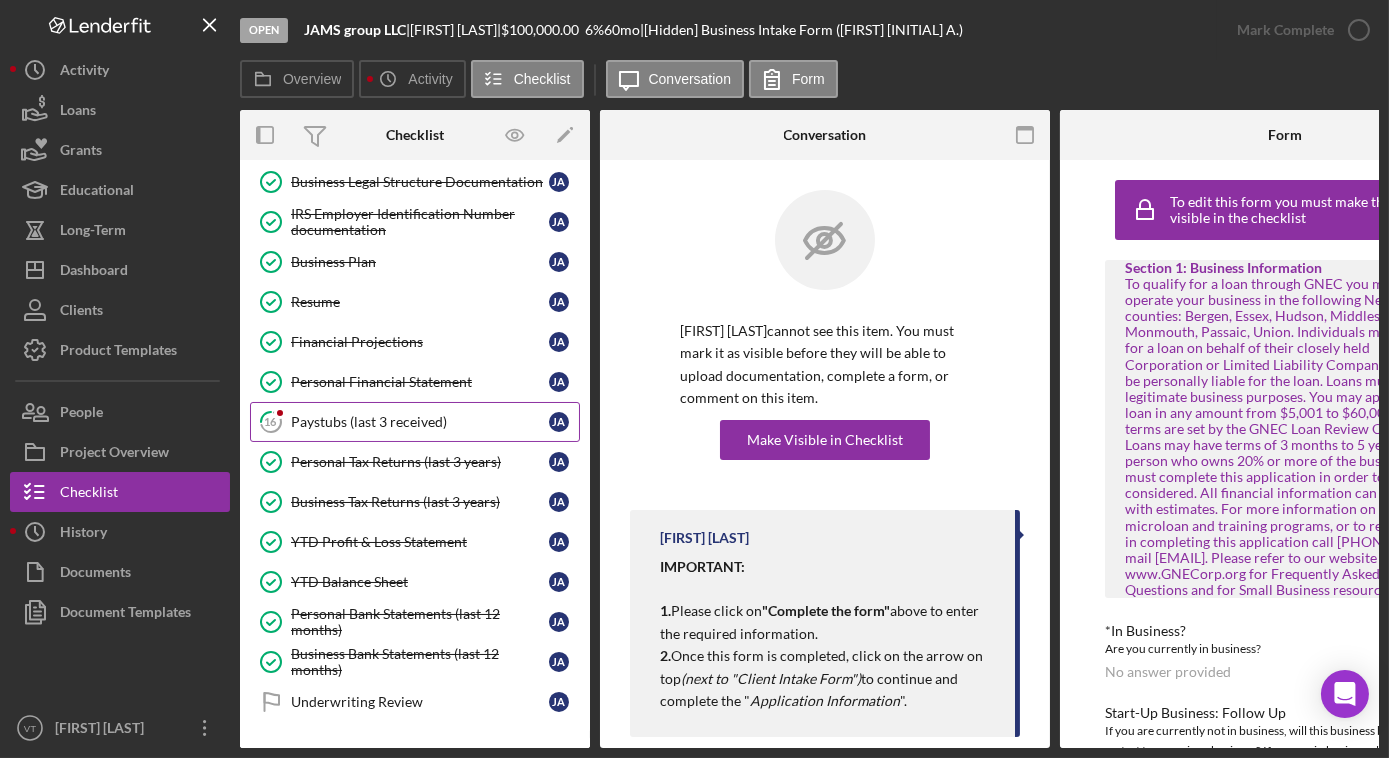 click on "Paystubs (last 3 received)" at bounding box center (420, 422) 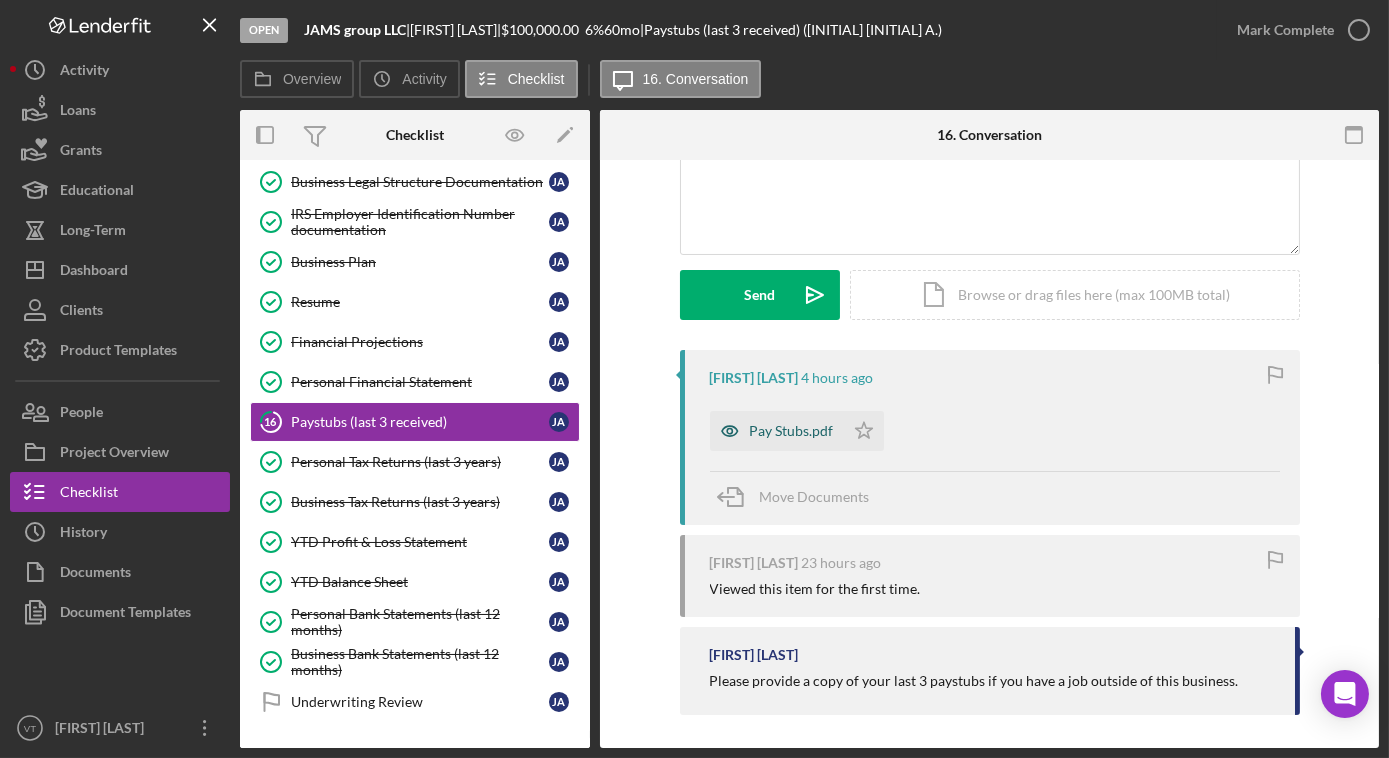 scroll, scrollTop: 207, scrollLeft: 0, axis: vertical 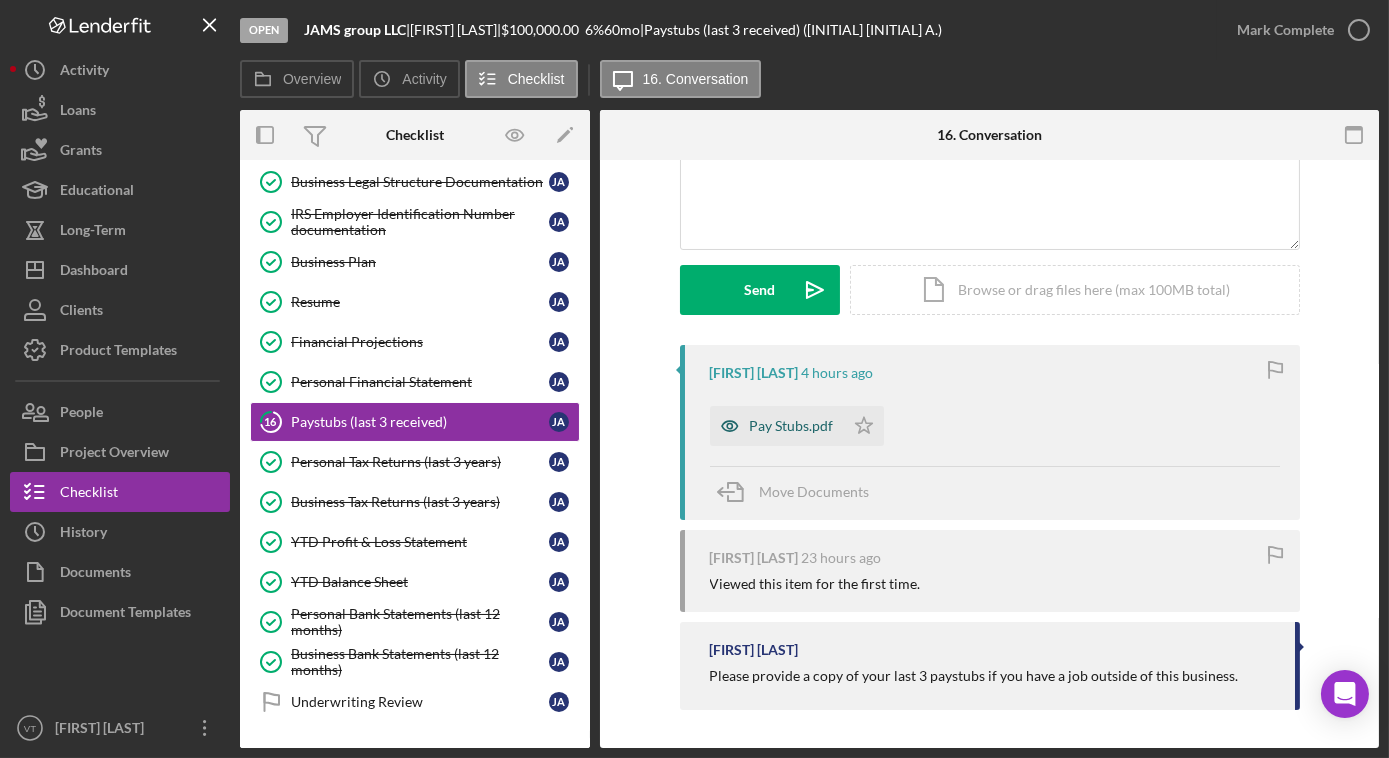 click on "Pay Stubs.pdf" at bounding box center [792, 426] 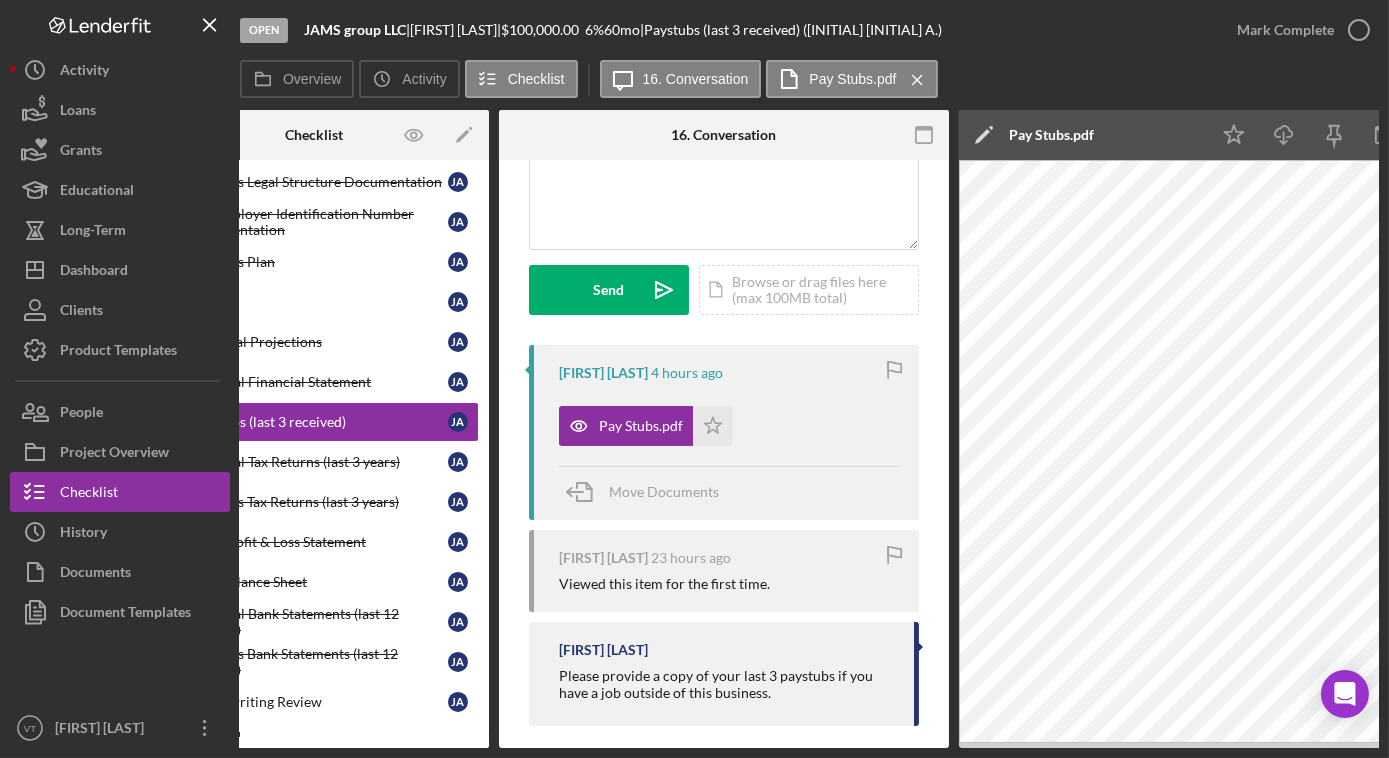 scroll, scrollTop: 0, scrollLeft: 281, axis: horizontal 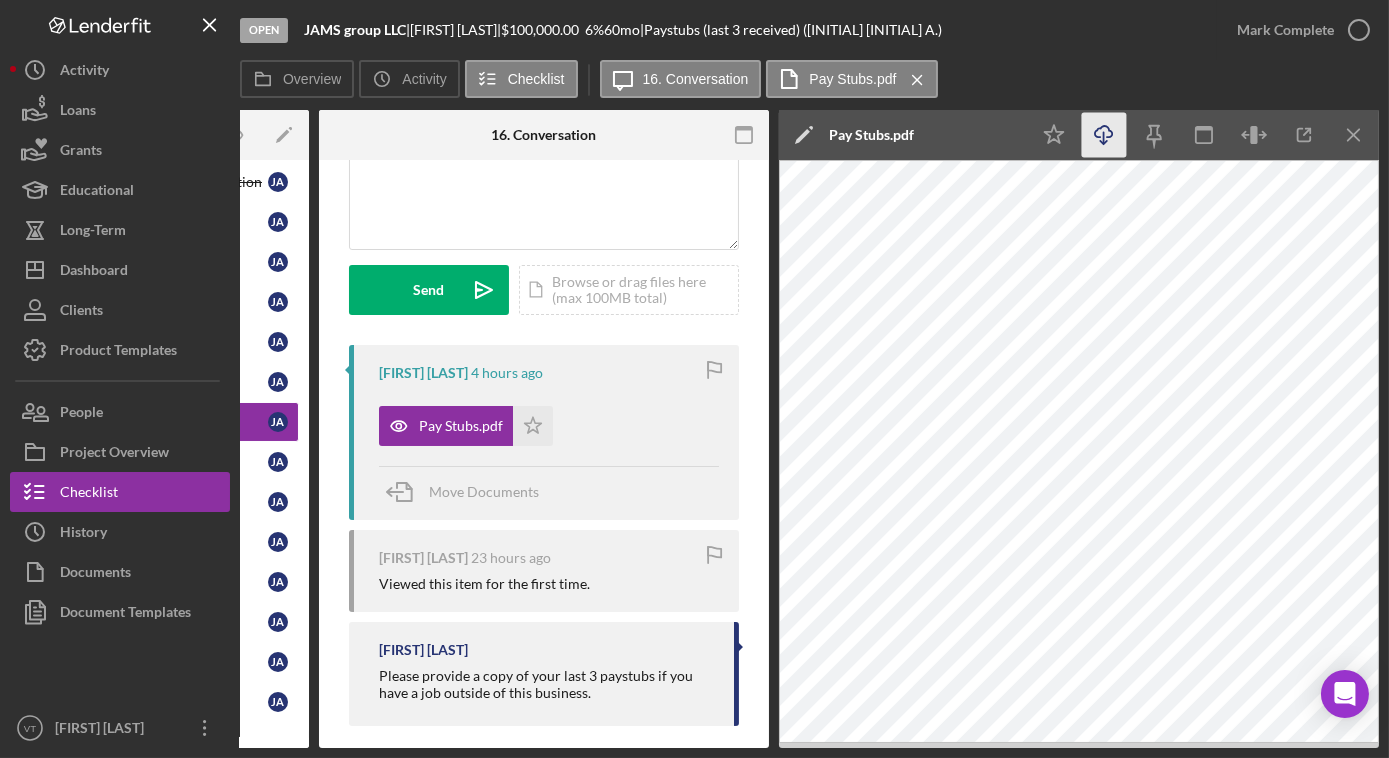click on "Icon/Download" 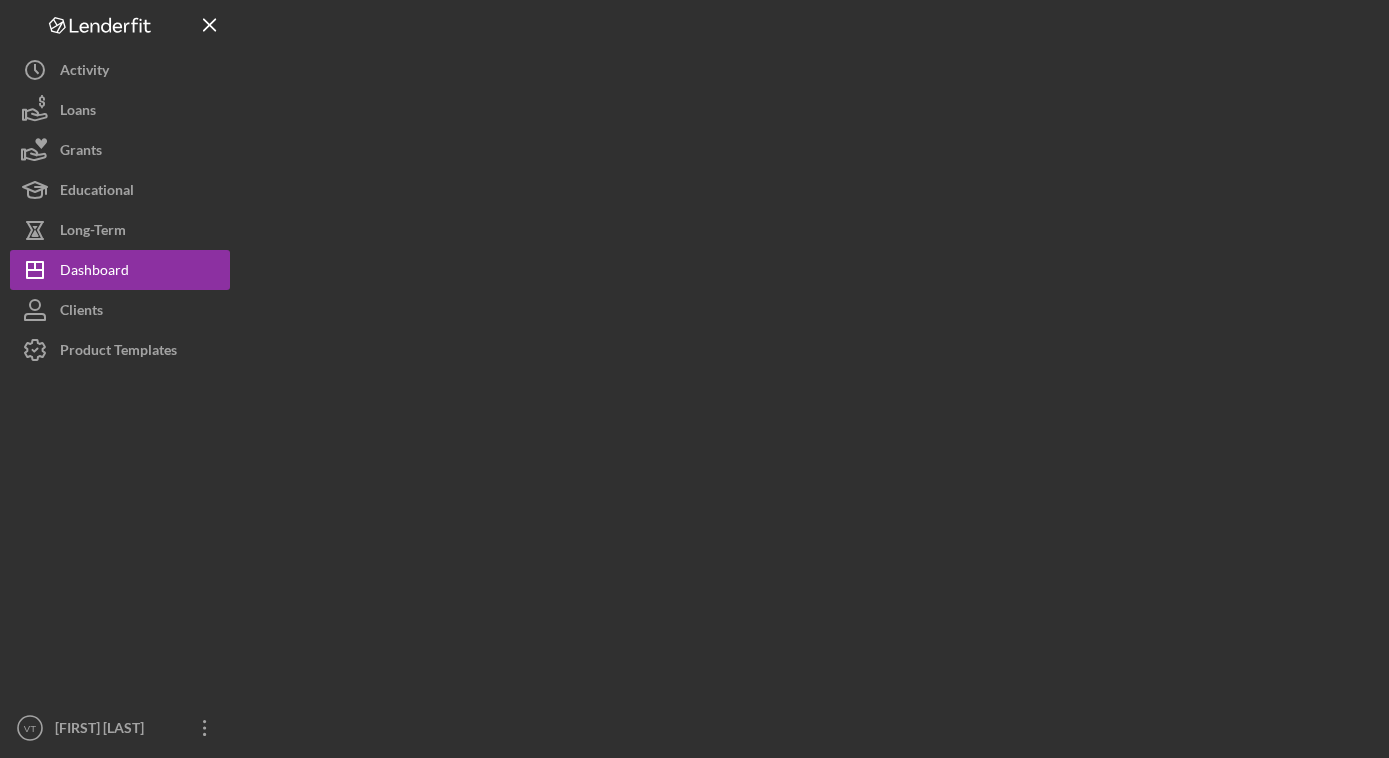 scroll, scrollTop: 0, scrollLeft: 0, axis: both 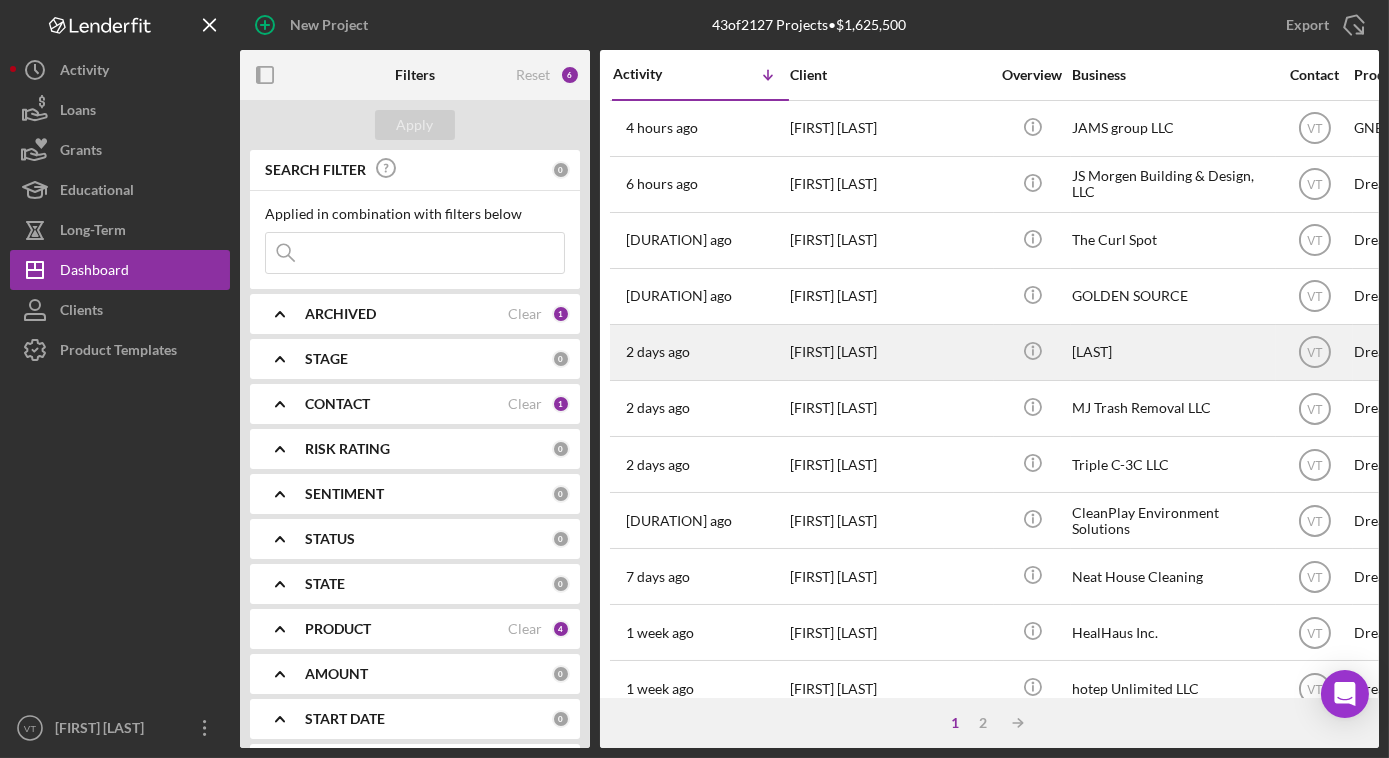 click on "[FIRST] [LAST]" at bounding box center (890, 352) 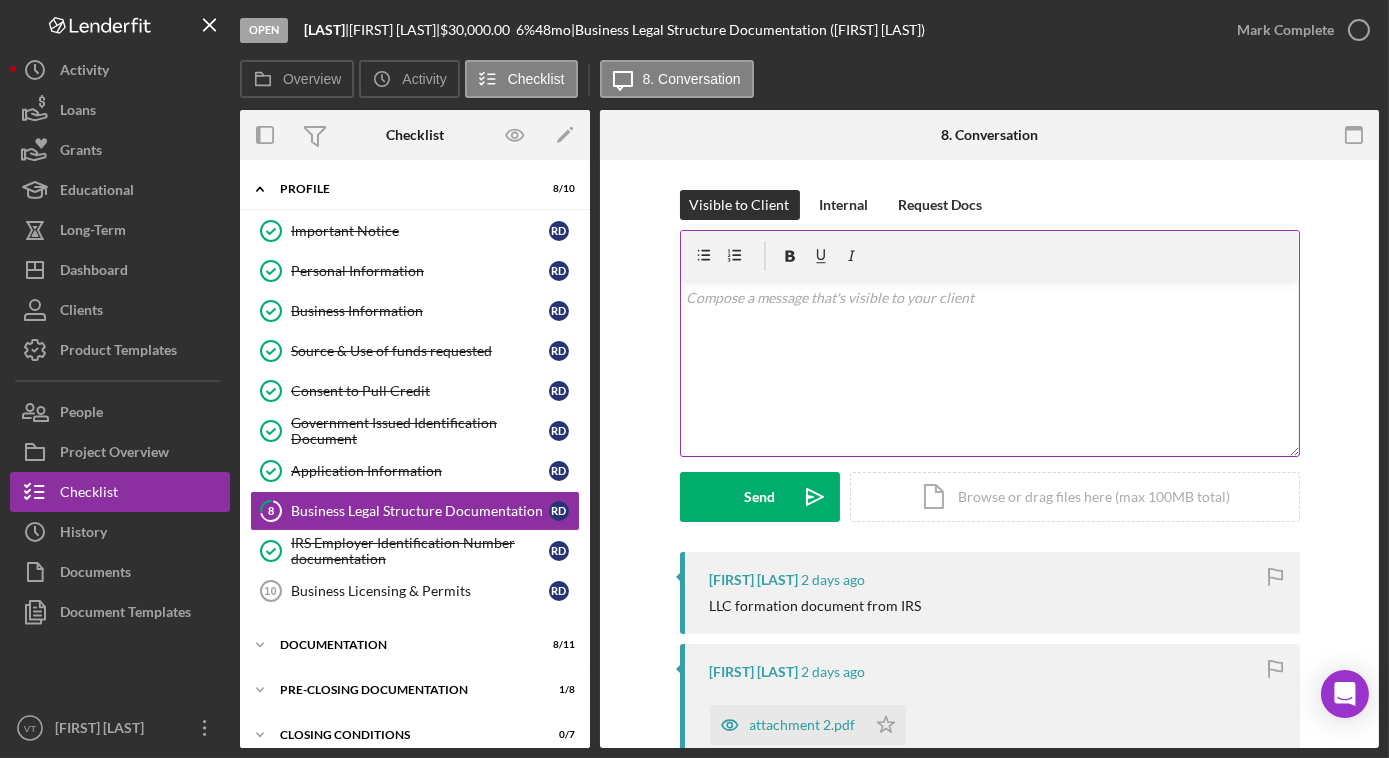 scroll, scrollTop: 11, scrollLeft: 0, axis: vertical 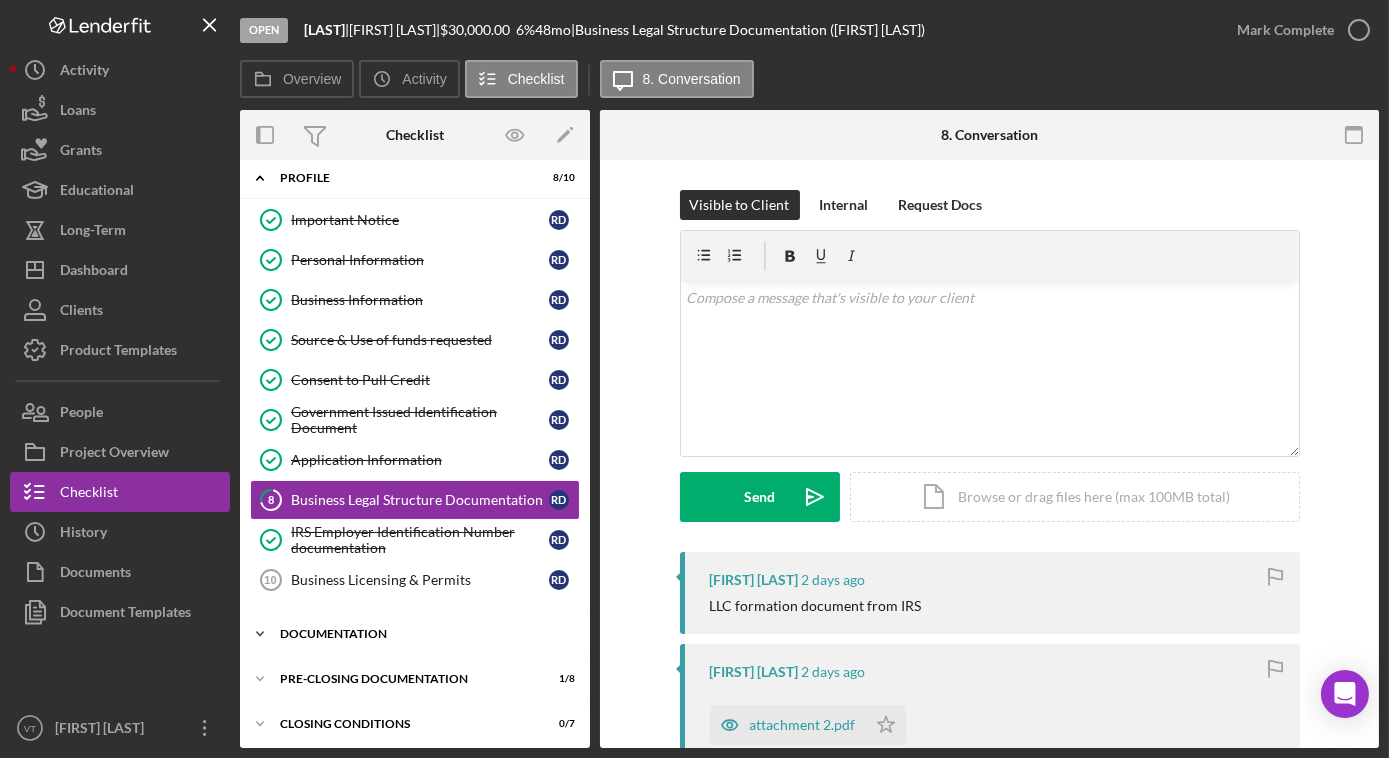 click on "Documentation" at bounding box center (422, 634) 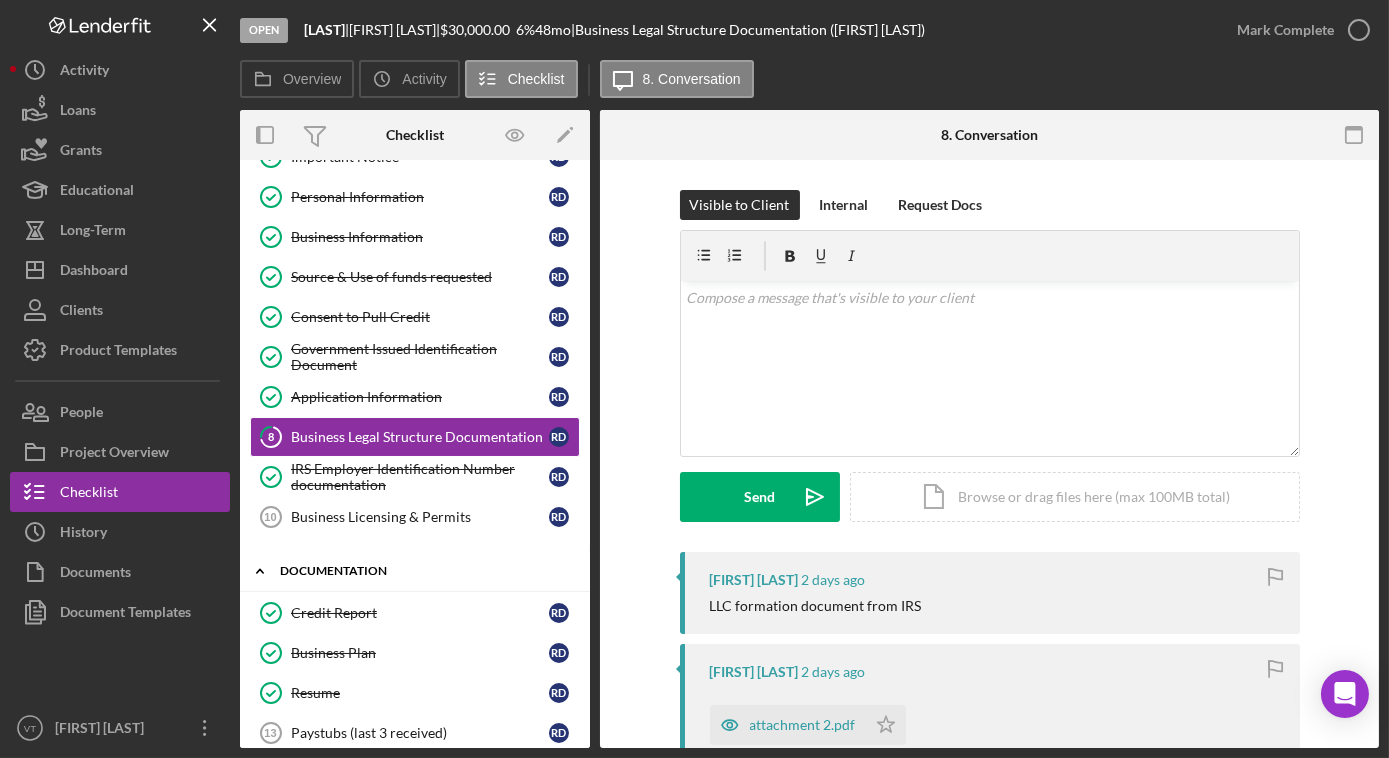 scroll, scrollTop: 102, scrollLeft: 0, axis: vertical 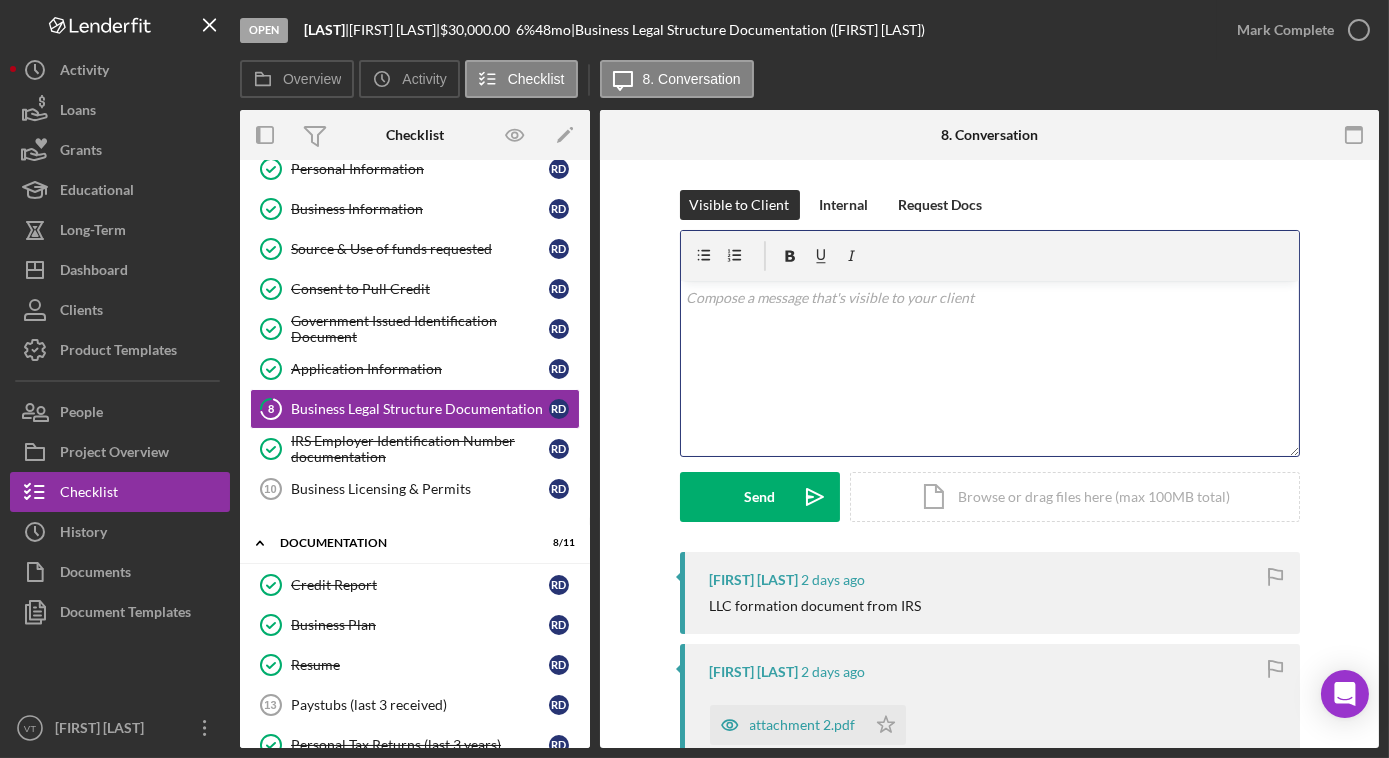click at bounding box center (989, 298) 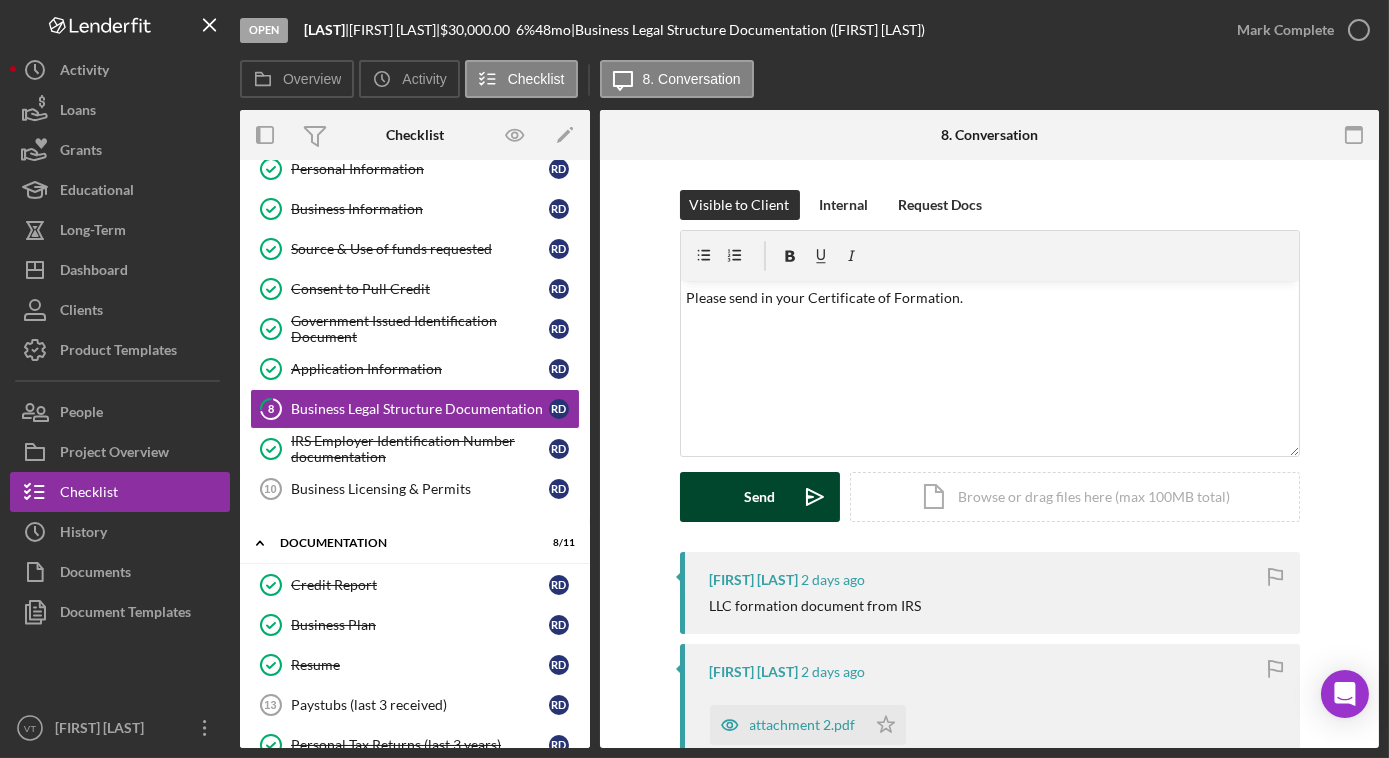 click on "Send Icon/icon-invite-send" at bounding box center [760, 497] 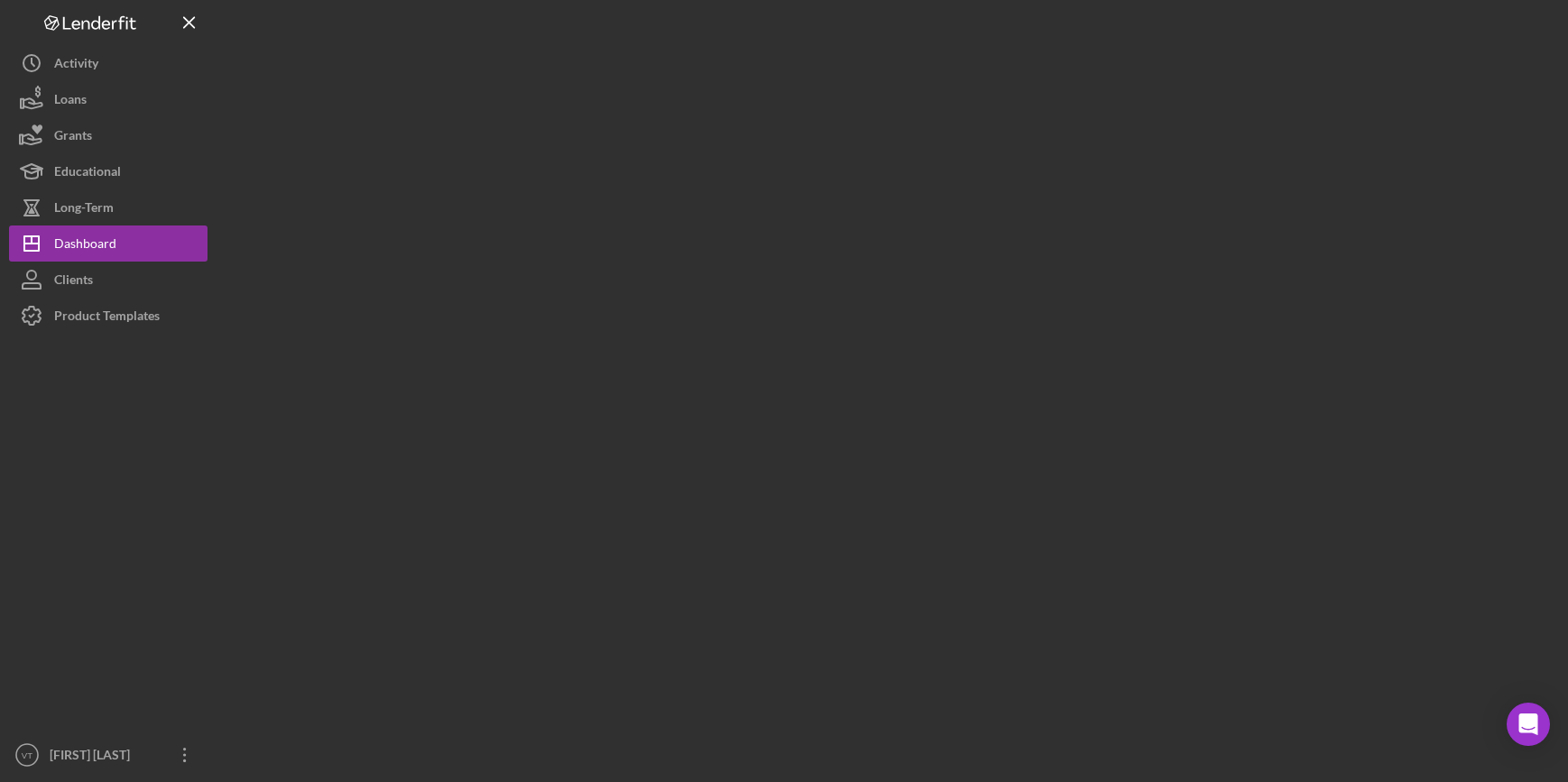 scroll, scrollTop: 0, scrollLeft: 0, axis: both 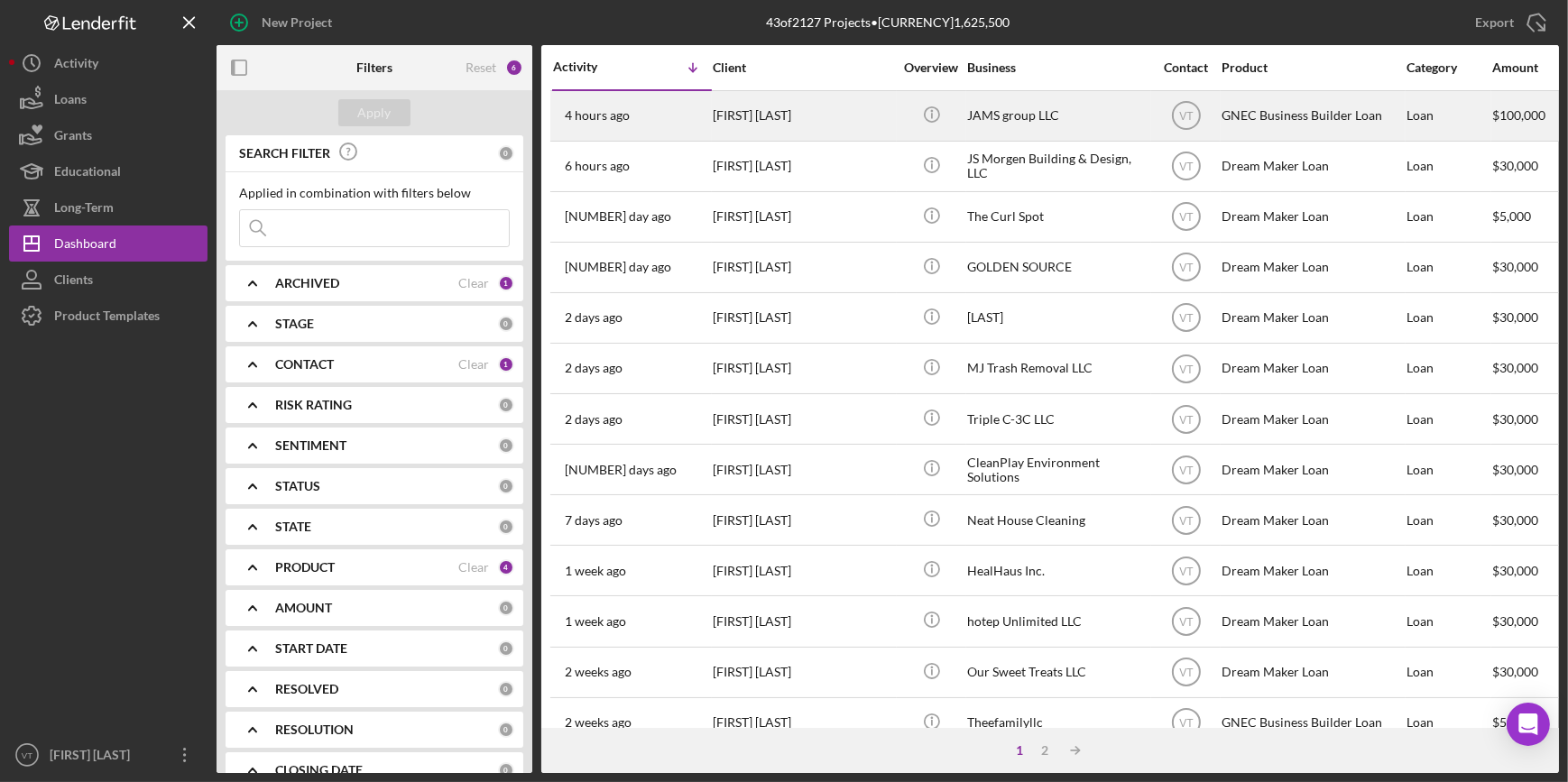 click on "[FIRST] [LAST]" at bounding box center (803, 115) 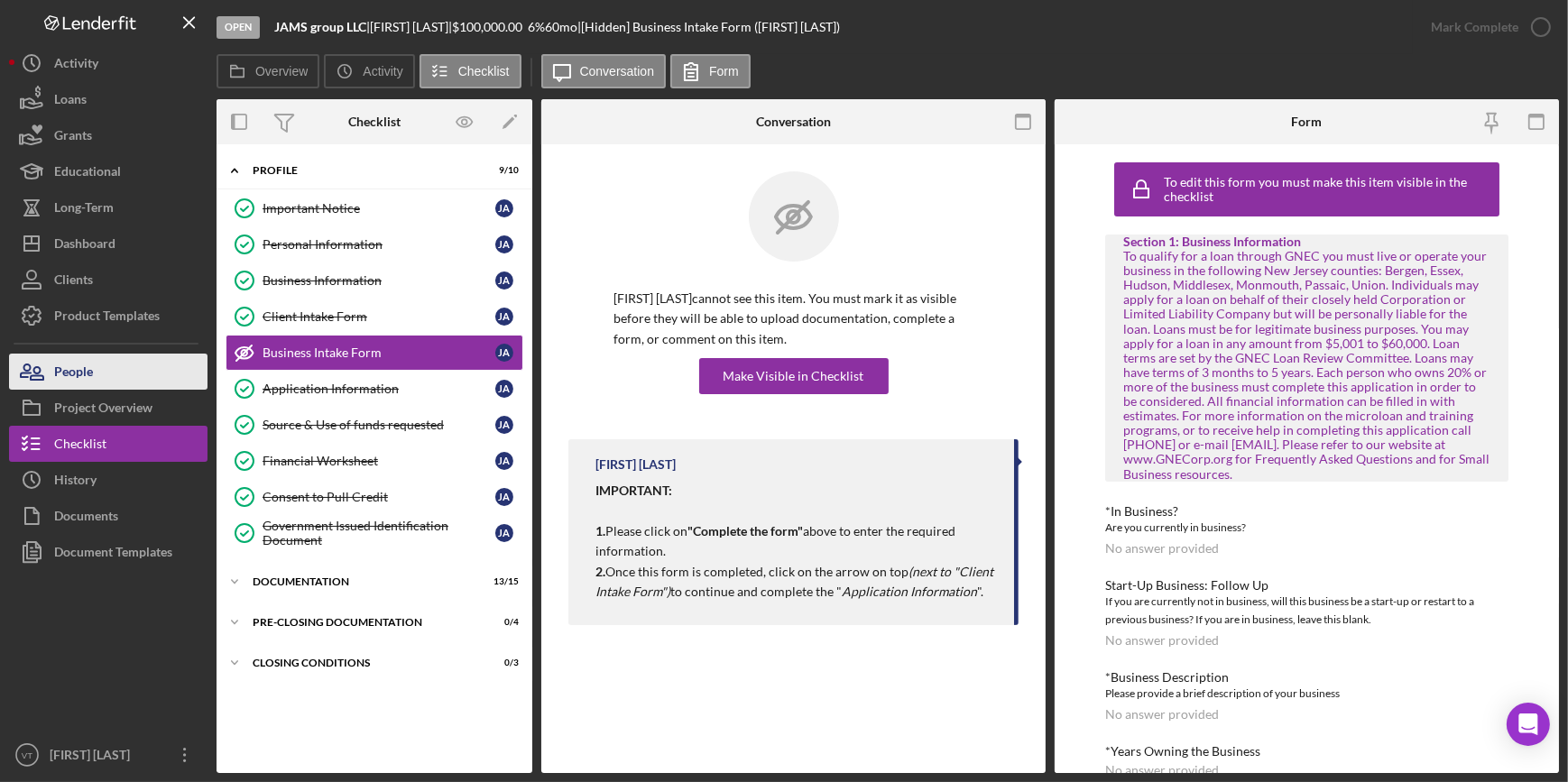 click on "People" at bounding box center [108, 372] 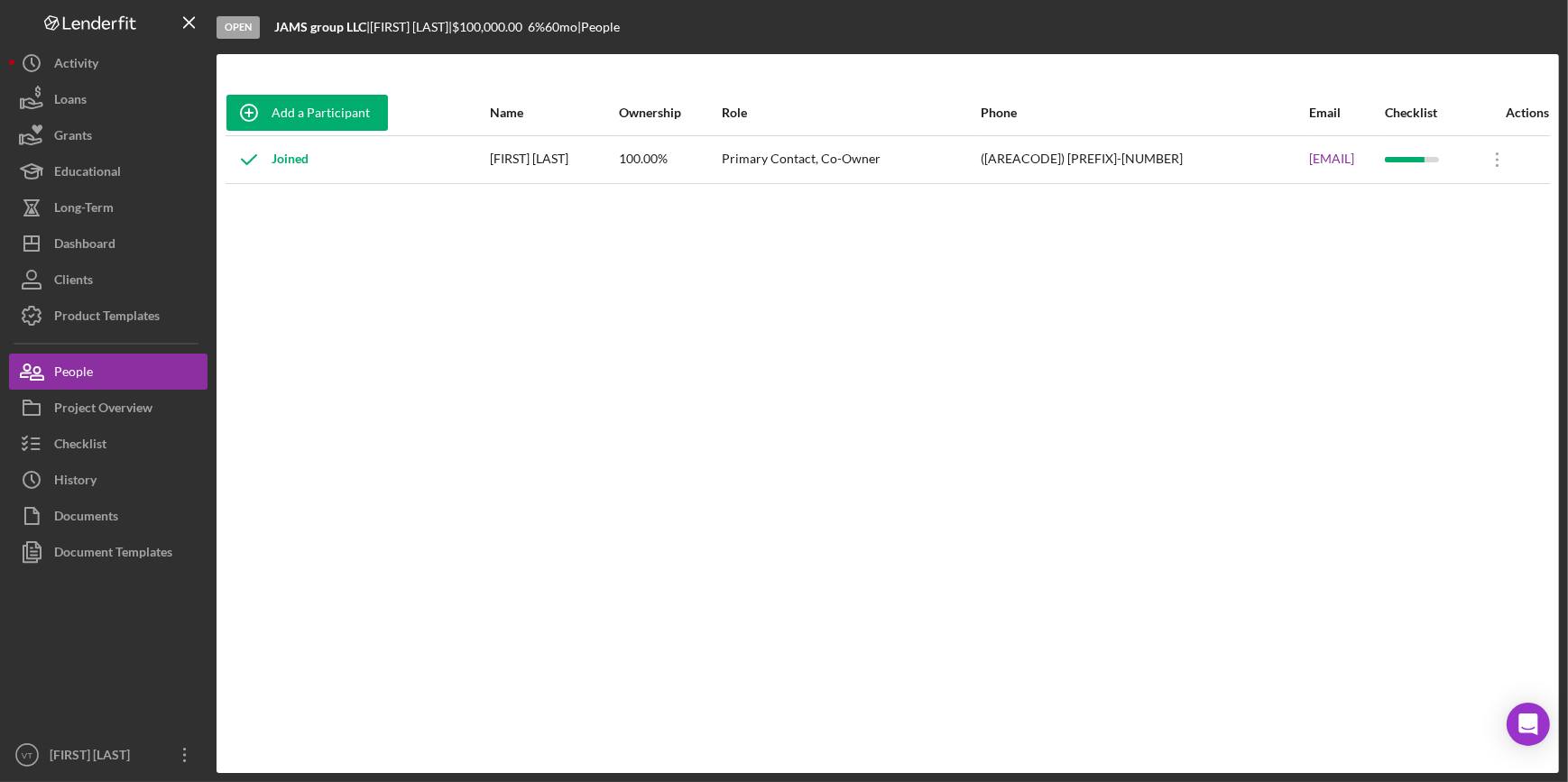 drag, startPoint x: 1293, startPoint y: 159, endPoint x: 1163, endPoint y: 170, distance: 130.46455 